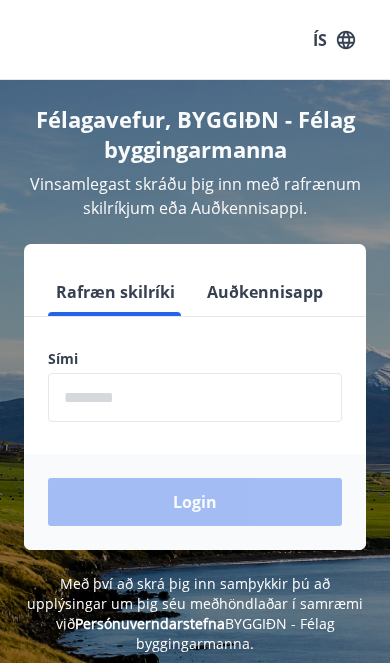 scroll, scrollTop: 0, scrollLeft: 0, axis: both 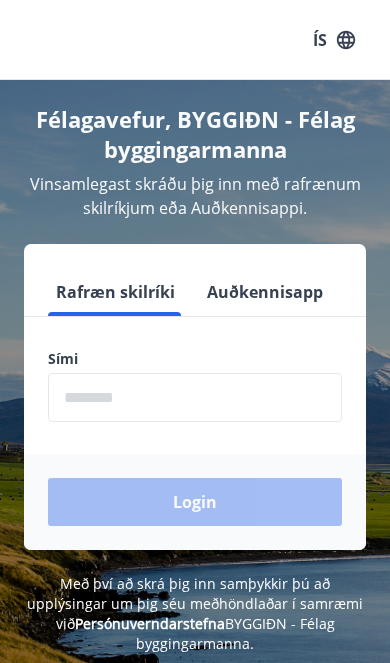 click at bounding box center [195, 397] 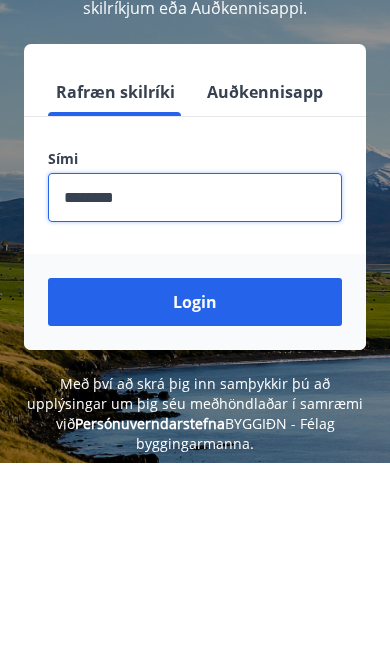 type on "********" 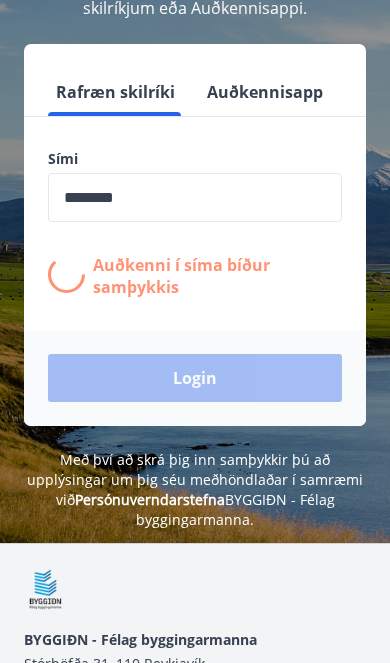 scroll, scrollTop: 200, scrollLeft: 0, axis: vertical 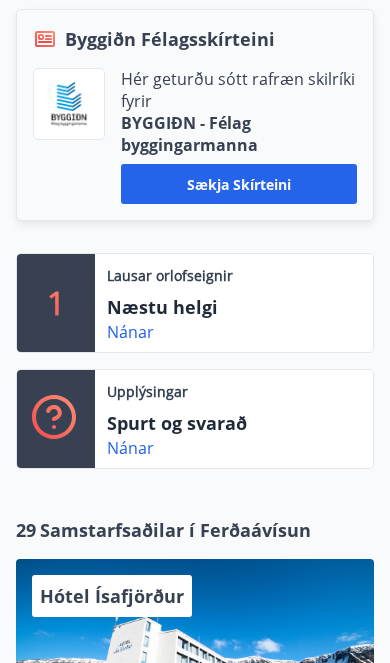 click on "Nánar" at bounding box center [130, 332] 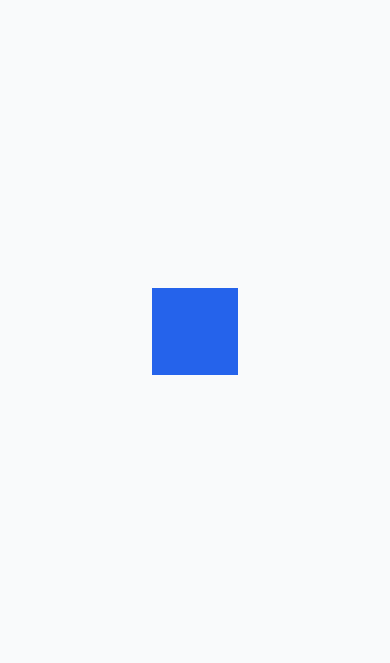scroll, scrollTop: 0, scrollLeft: 0, axis: both 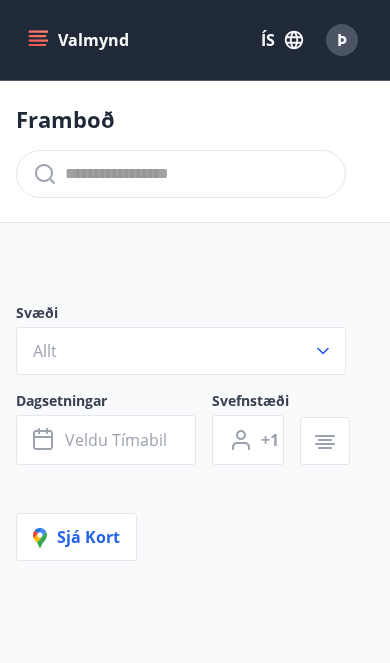 type on "*" 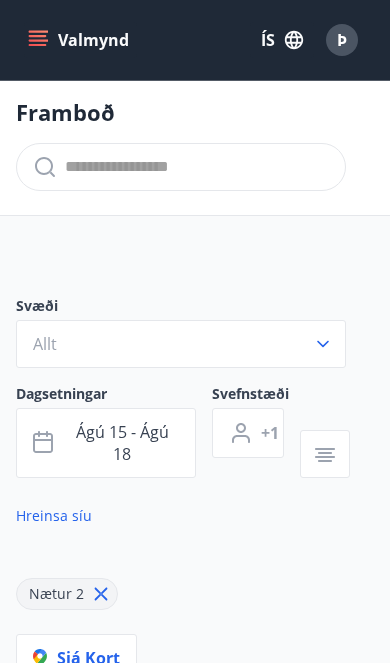 scroll, scrollTop: 0, scrollLeft: 0, axis: both 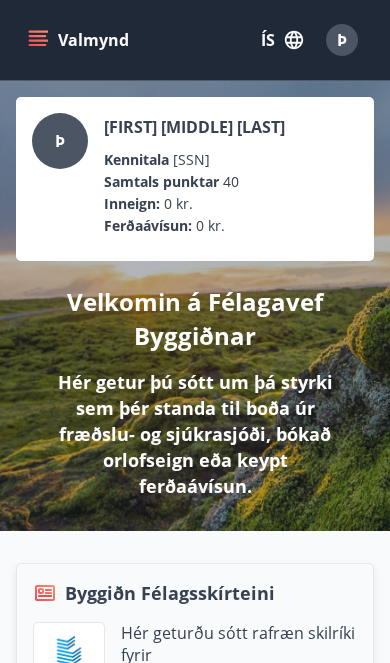 click on "Valmynd" at bounding box center [80, 40] 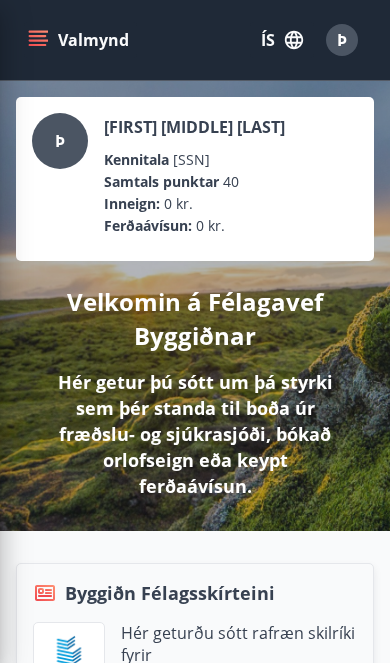 click on "Þ Þórður Valtýr Björnsson Kennitala 090398-2539 Samtals punktar 40 Inneign : 0 kr. Ferðaávísun : 0 kr. Velkomin á Félagavef Byggiðnar Hér getur þú sótt um þá styrki sem þér standa til boða úr fræðslu- og sjúkrasjóði, bókað orlofseign eða keypt ferðaávísun." at bounding box center [195, 306] 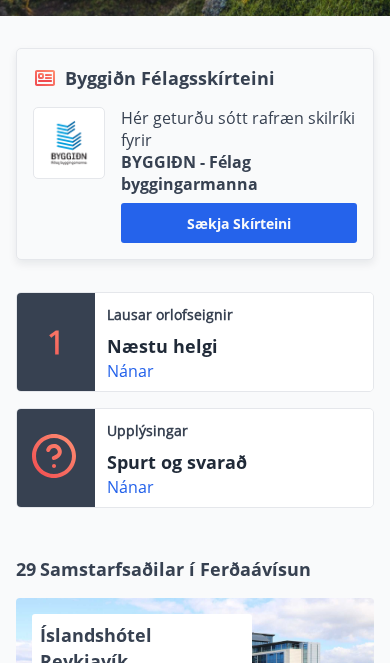 scroll, scrollTop: 514, scrollLeft: 0, axis: vertical 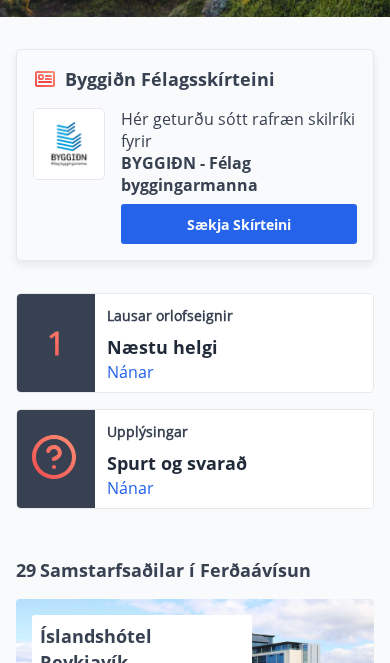 click on "Næstu helgi" at bounding box center (207, 347) 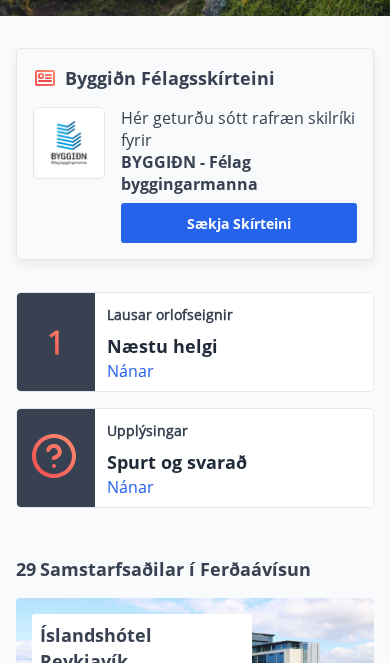 click on "Nánar" at bounding box center [130, 371] 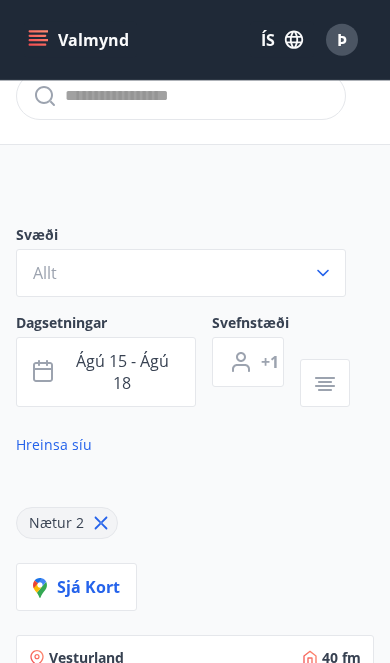 scroll, scrollTop: 0, scrollLeft: 0, axis: both 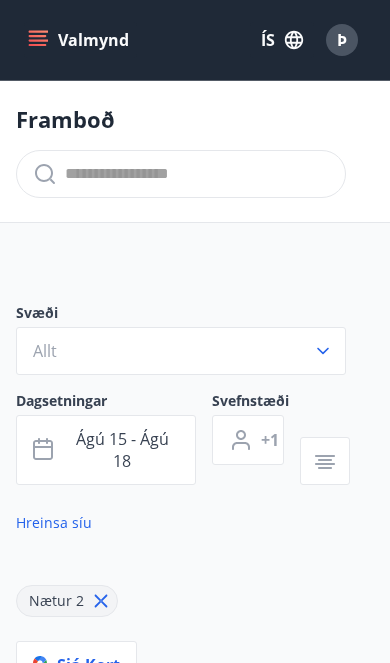click on "Valmynd" at bounding box center (80, 40) 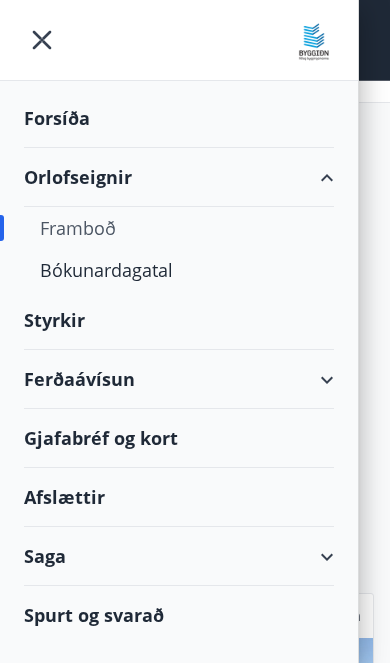 scroll, scrollTop: 121, scrollLeft: 0, axis: vertical 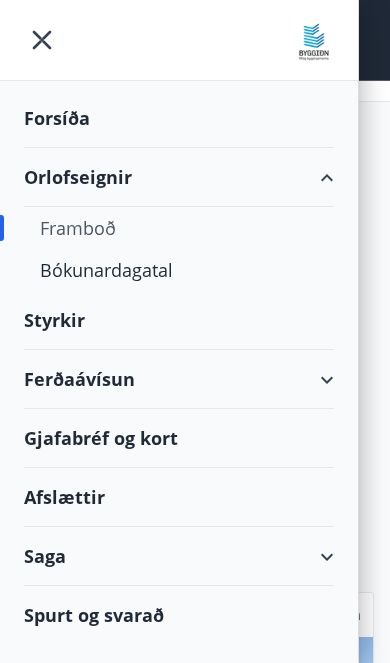 click on "Saga" at bounding box center (179, 556) 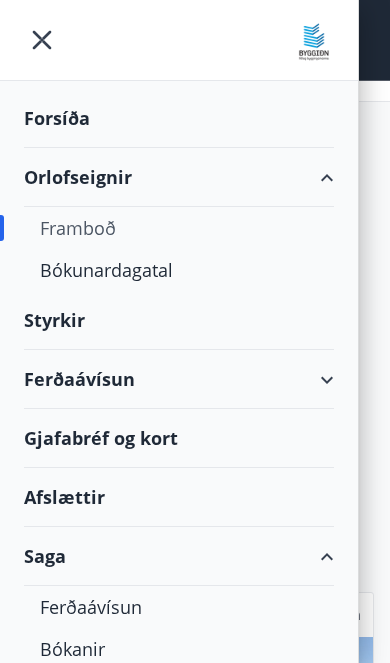 type on "*" 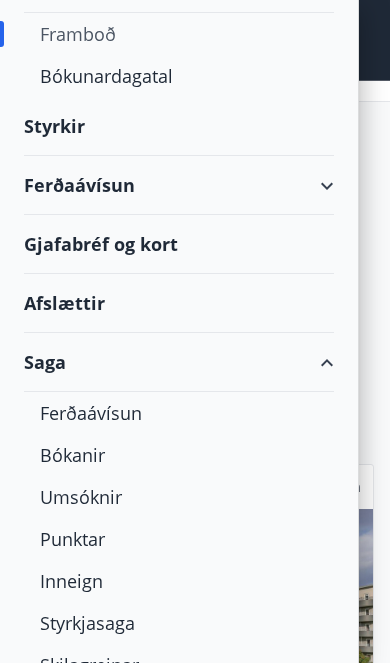 scroll, scrollTop: 193, scrollLeft: 0, axis: vertical 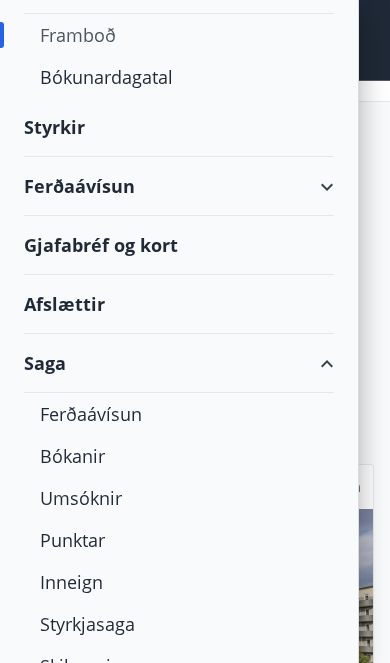 click on "Bókanir" at bounding box center (179, 456) 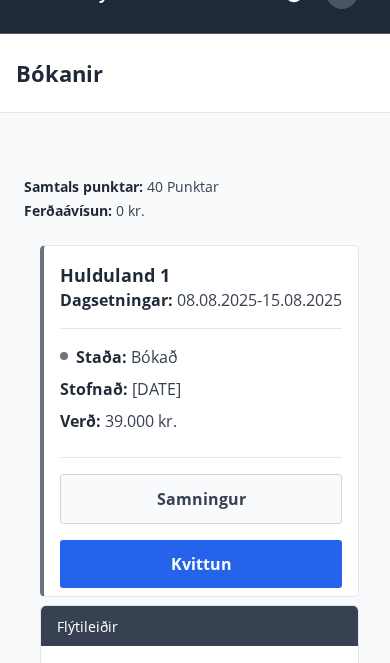scroll, scrollTop: 90, scrollLeft: 0, axis: vertical 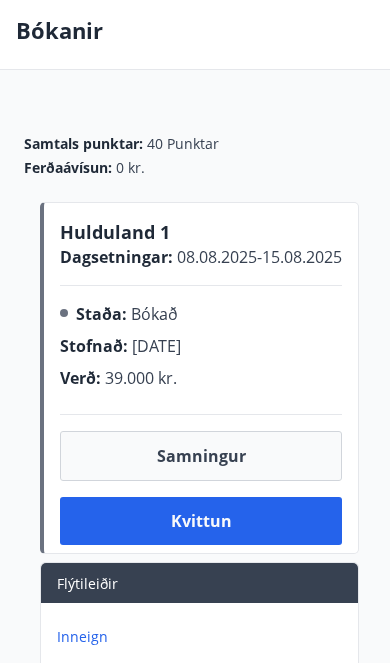 click on "Samningur" at bounding box center [201, 456] 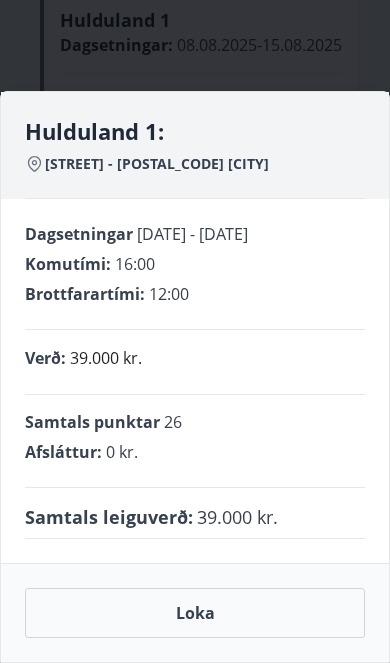 scroll, scrollTop: 300, scrollLeft: 0, axis: vertical 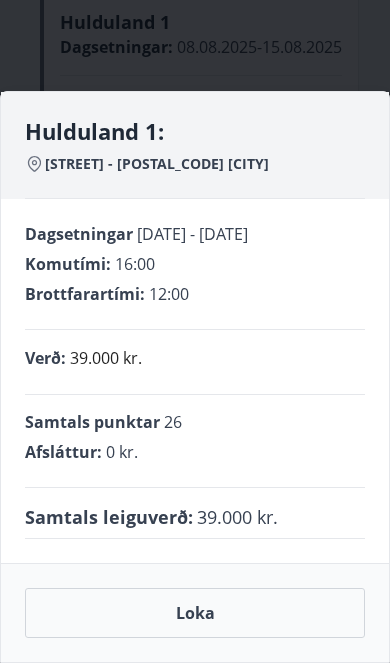 click on "Loka" at bounding box center (195, 613) 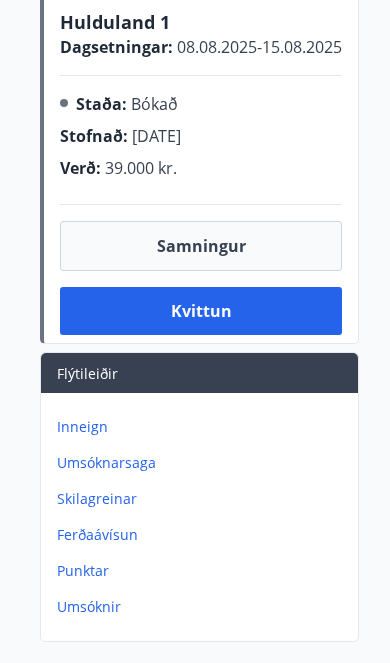 click on "Samningur" at bounding box center (201, 246) 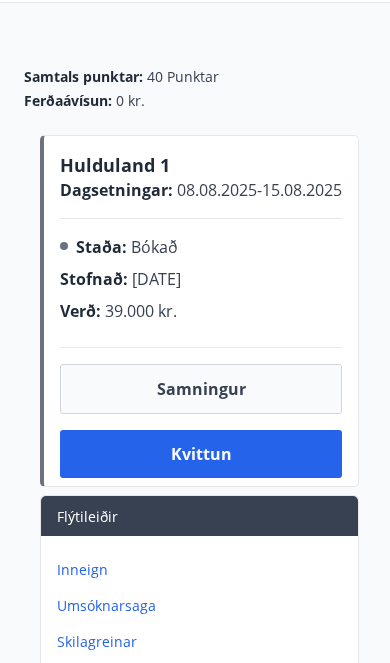 scroll, scrollTop: 148, scrollLeft: 0, axis: vertical 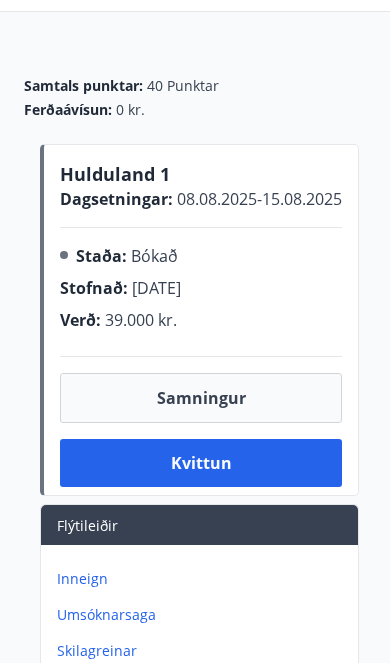 click on "Staða : Bókað" at bounding box center (143, 260) 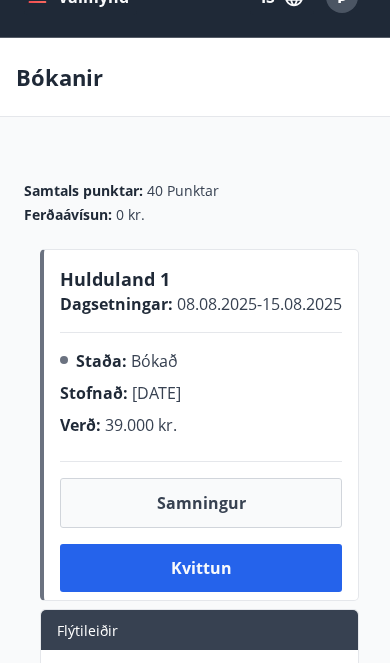 scroll, scrollTop: 42, scrollLeft: 0, axis: vertical 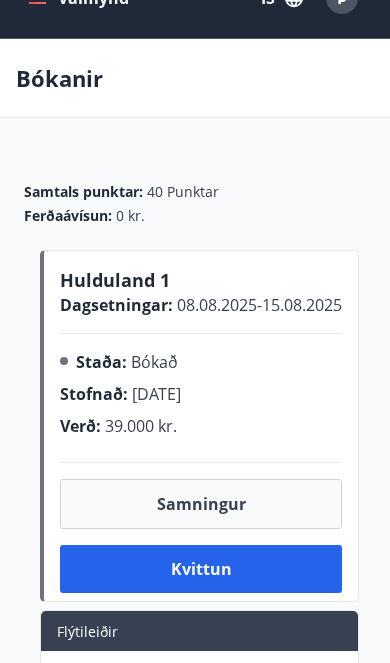 click on "Staða : Bókað Stofnað : 15.04.2025 Verð : 39.000 kr." at bounding box center [201, 398] 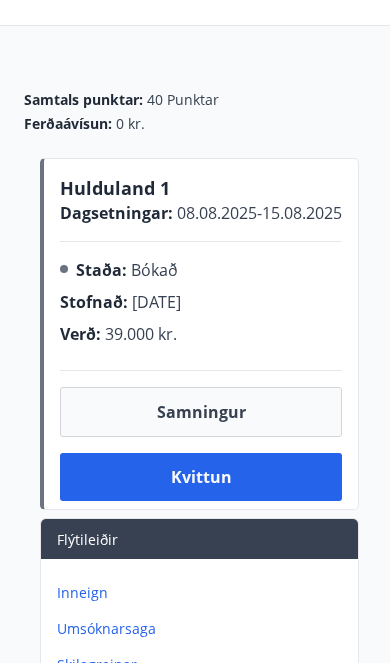 scroll, scrollTop: 185, scrollLeft: 0, axis: vertical 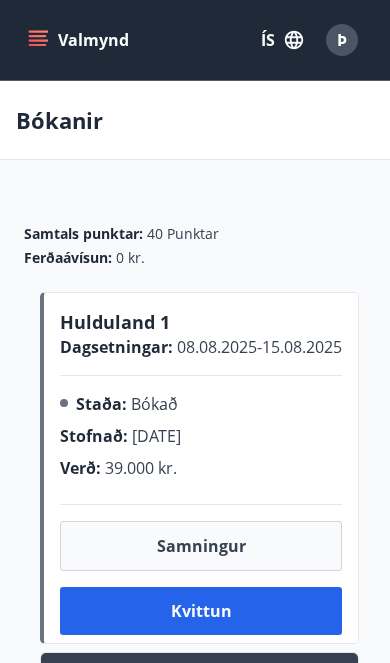 click 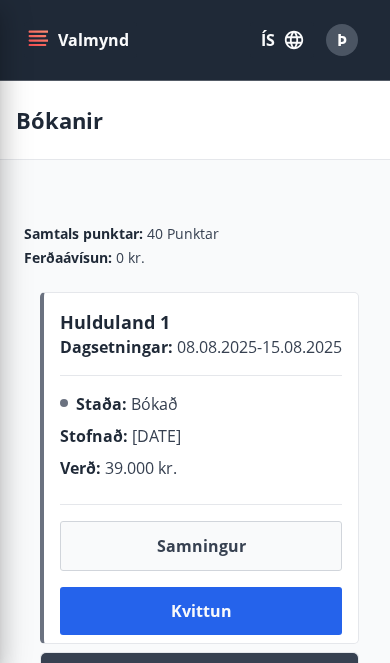 click on "Samtals punktar : 40   Punktar Ferðaávísun : 0 kr. Hulduland 1 Dagsetningar : 08.08.2025  -  15.08.2025 Staða : Bókað Stofnað : 15.04.2025 Verð : 39.000 kr. Samningur Kvittun Flýtileiðir Inneign Umsóknarsaga Skilagreinar Ferðaávísun Punktar Umsóknir" at bounding box center (195, 571) 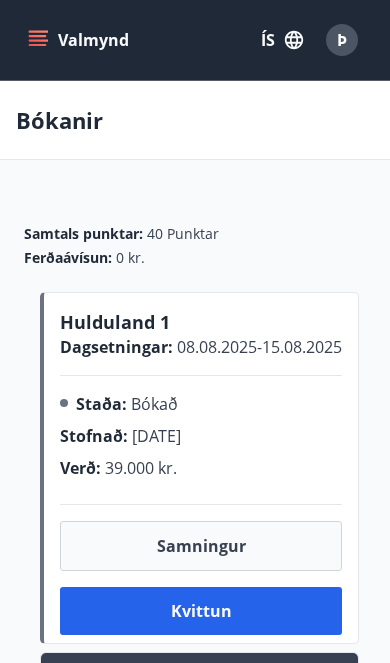 click 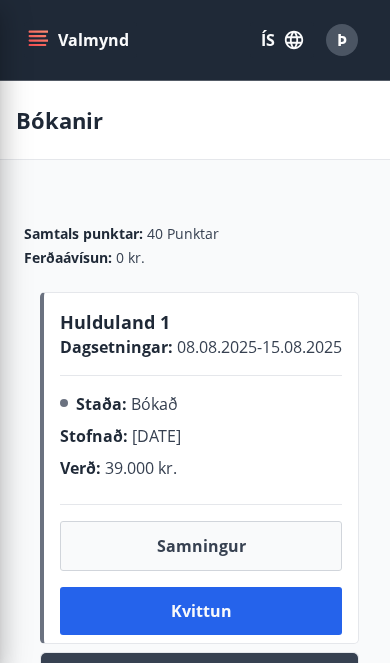 click on "Samtals punktar : 40   Punktar Ferðaávísun : 0 kr. Hulduland 1 Dagsetningar : 08.08.2025  -  15.08.2025 Staða : Bókað Stofnað : 15.04.2025 Verð : 39.000 kr. Samningur Kvittun Flýtileiðir Inneign Umsóknarsaga Skilagreinar Ferðaávísun Punktar Umsóknir" at bounding box center [195, 571] 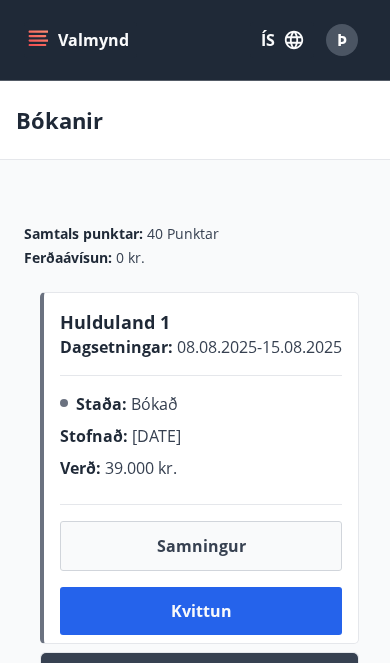 click on "Þ" at bounding box center [342, 40] 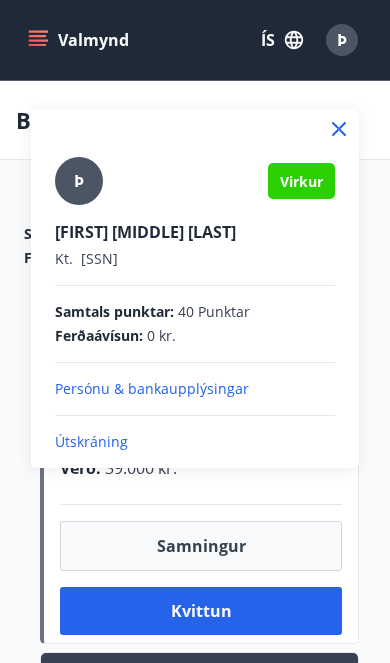 click at bounding box center (195, 331) 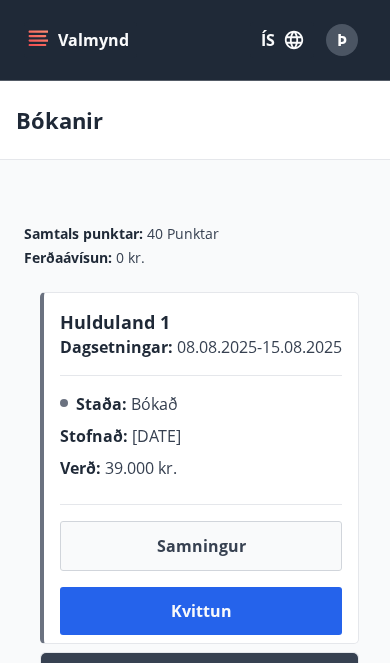 click on "Valmynd" at bounding box center [80, 40] 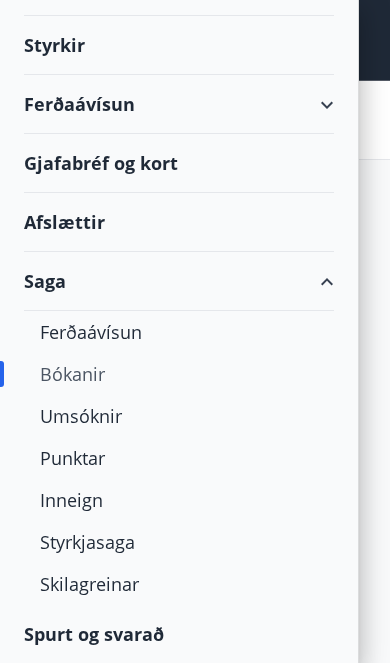scroll, scrollTop: 191, scrollLeft: 0, axis: vertical 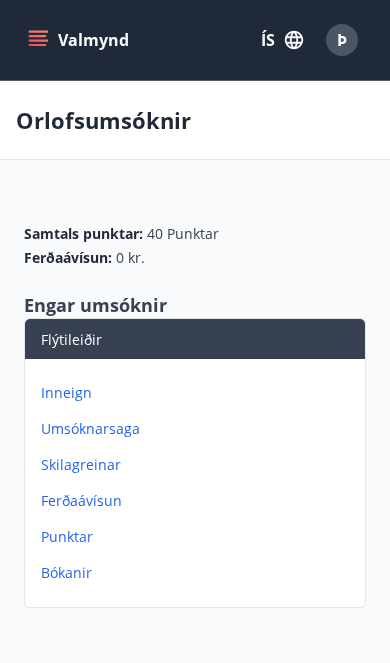 click 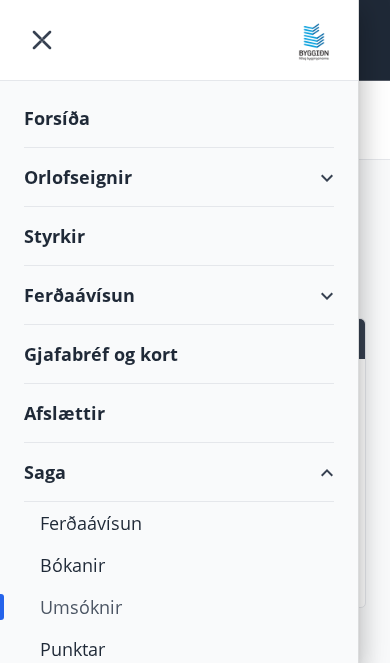 click on "Orlofseignir" at bounding box center [179, 177] 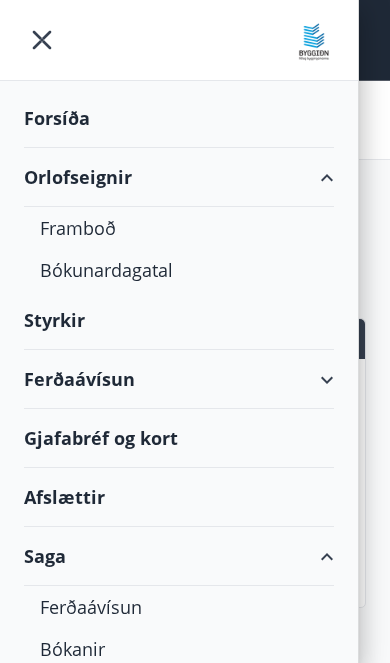 click on "Orlofseignir" at bounding box center (179, 177) 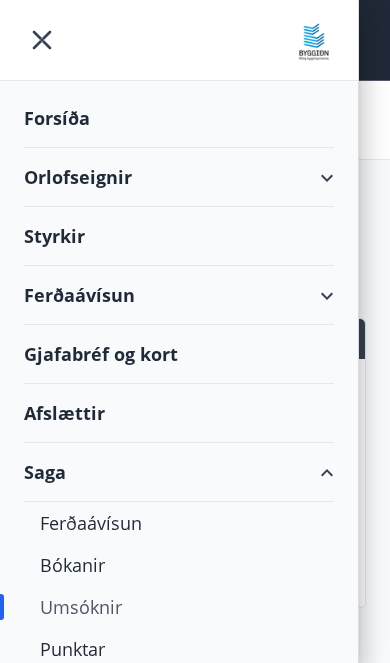 click on "Forsíða" at bounding box center (179, 118) 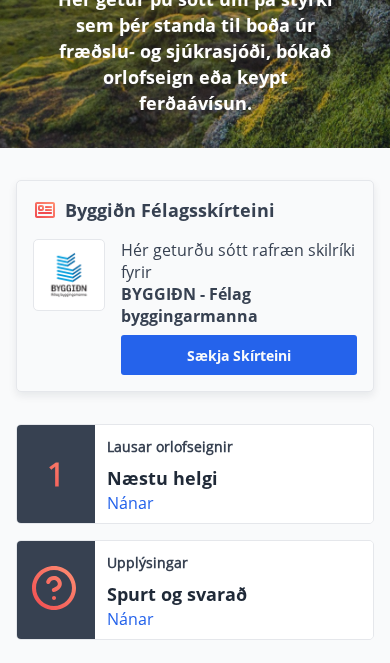 scroll, scrollTop: 0, scrollLeft: 0, axis: both 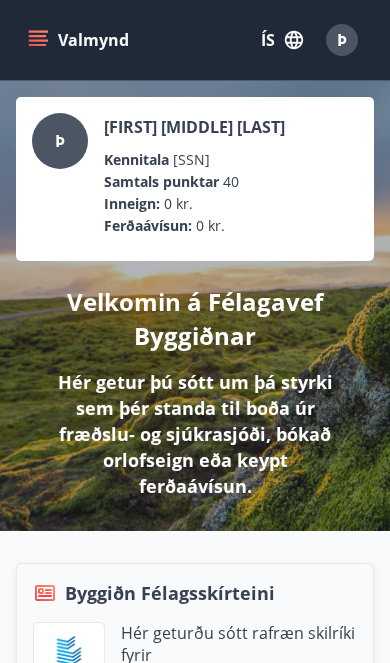 click 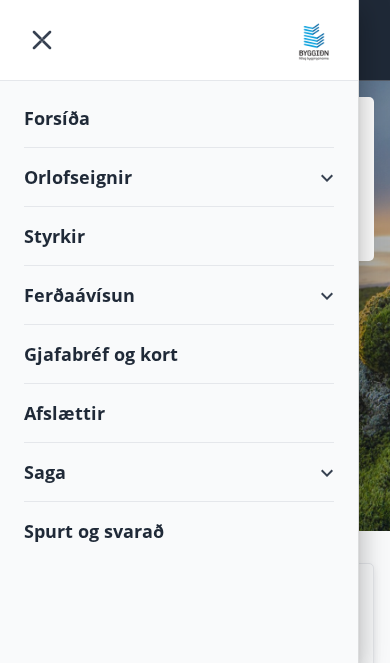 click on "Saga" at bounding box center [179, 472] 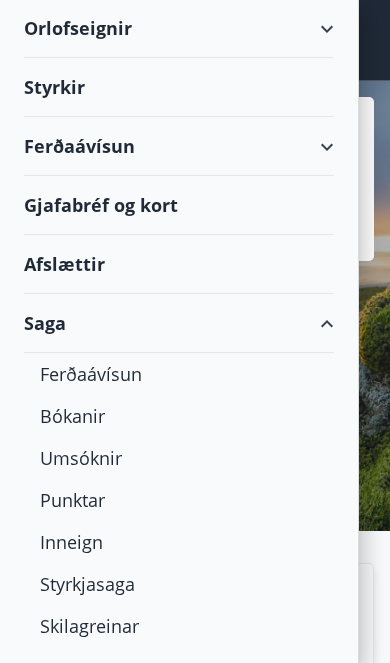 scroll, scrollTop: 150, scrollLeft: 0, axis: vertical 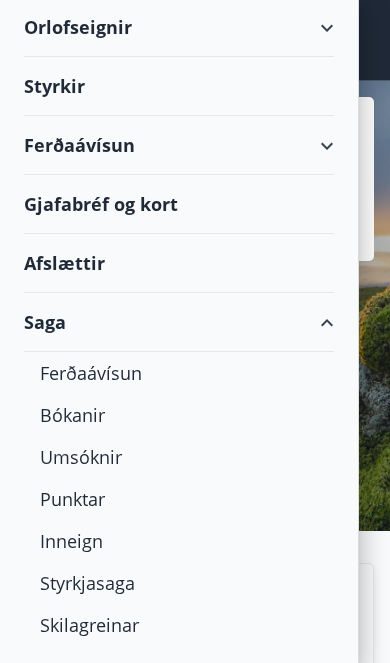 click on "Bókanir" at bounding box center (179, 415) 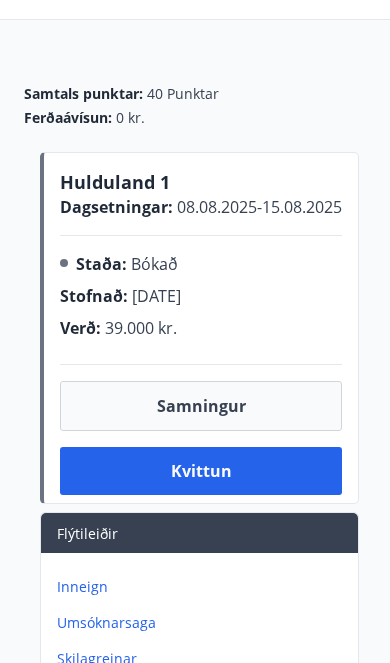 click on "Samningur" at bounding box center (201, 406) 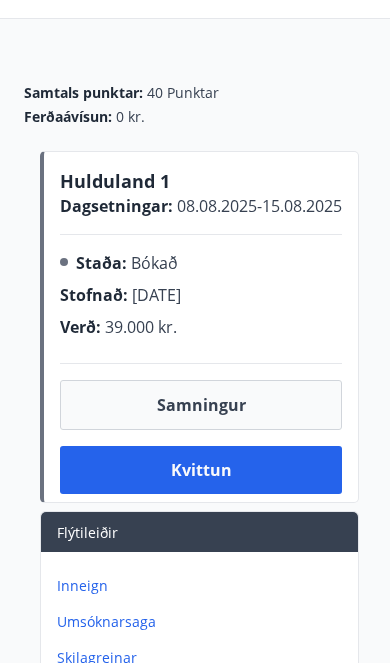 click on "Samningur" at bounding box center [201, 405] 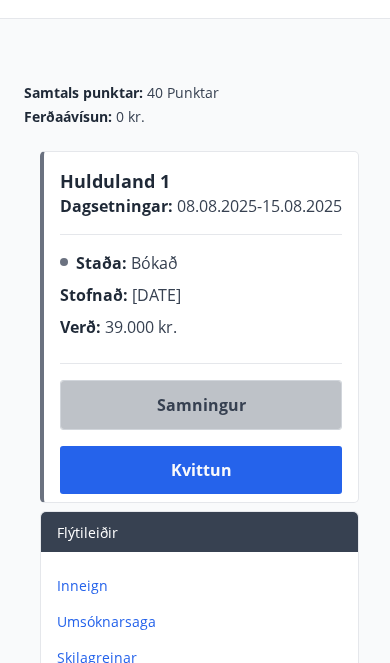click on "Samningur" at bounding box center (201, 405) 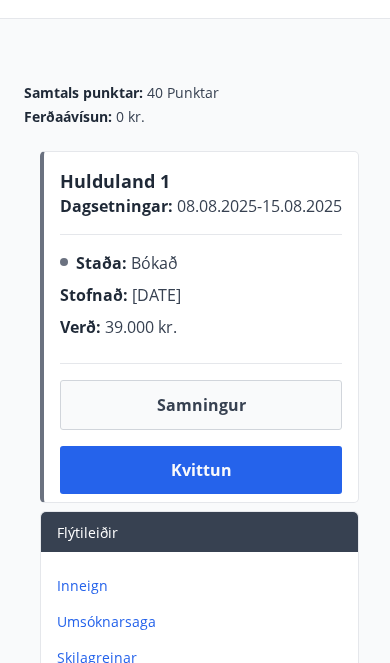 click on "Samningur" at bounding box center (201, 405) 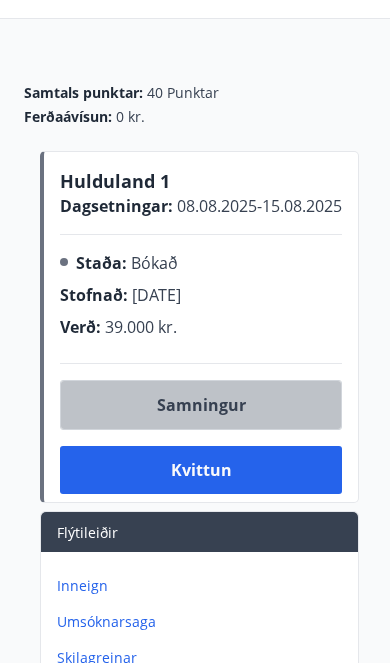 click on "Samningur" at bounding box center [201, 405] 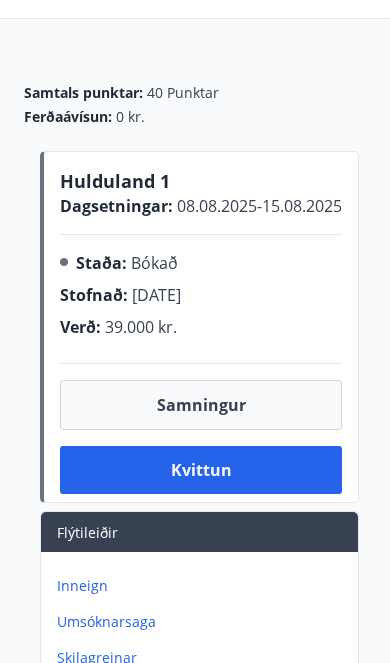 click on "Samningur" at bounding box center [201, 405] 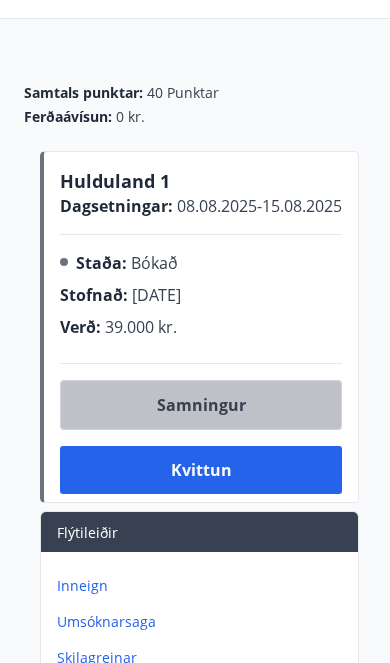 click on "Samningur" at bounding box center (201, 405) 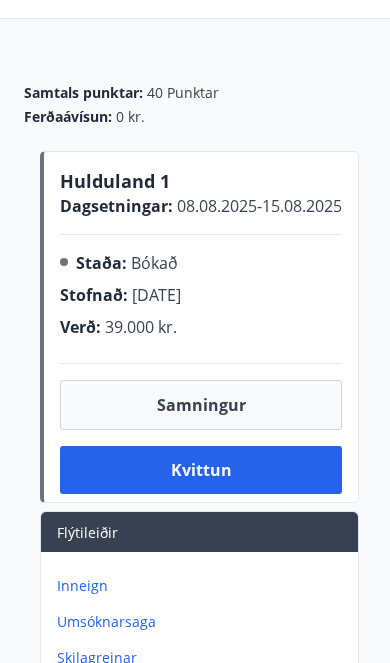 click on "Samningur" at bounding box center (201, 405) 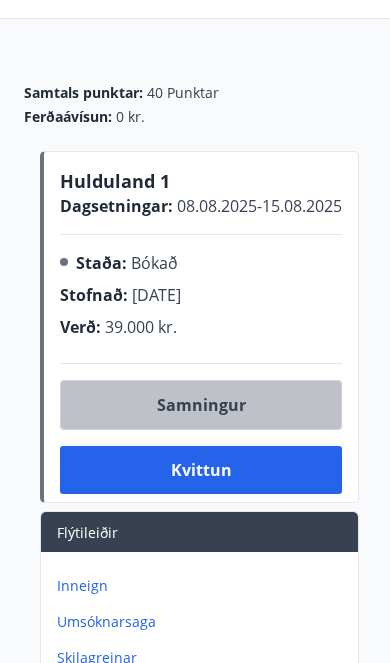 click on "Samningur" at bounding box center [201, 405] 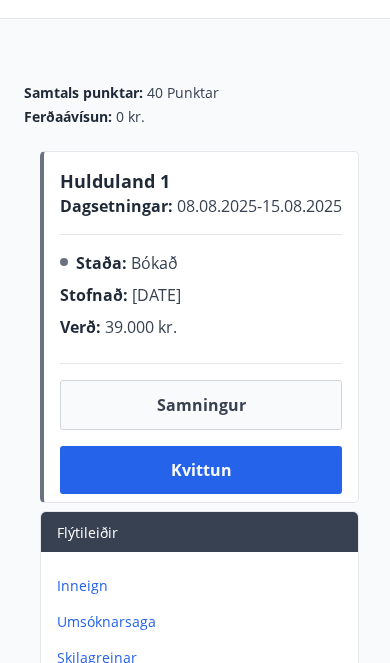 click on "Kvittun" at bounding box center (201, 470) 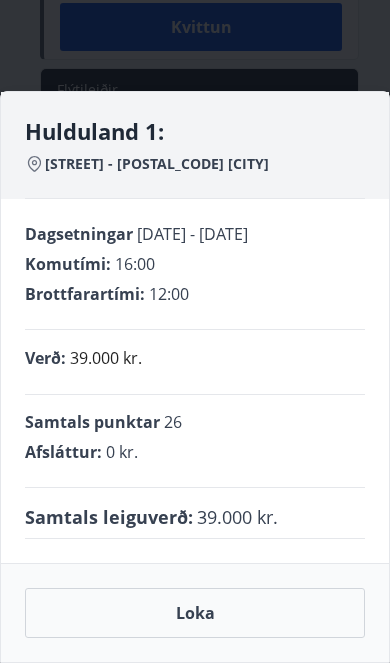 scroll, scrollTop: 587, scrollLeft: 0, axis: vertical 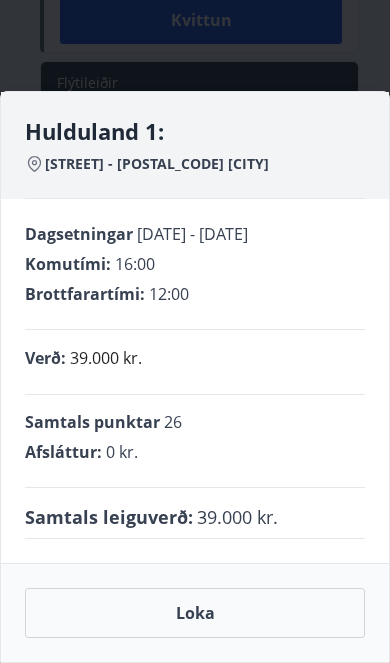 click on "Loka" at bounding box center [195, 613] 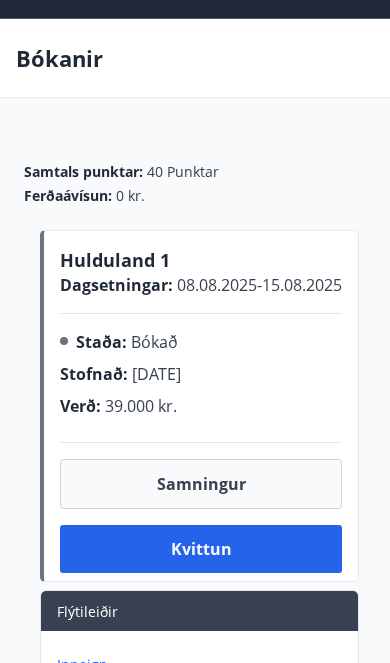 scroll, scrollTop: 0, scrollLeft: 0, axis: both 